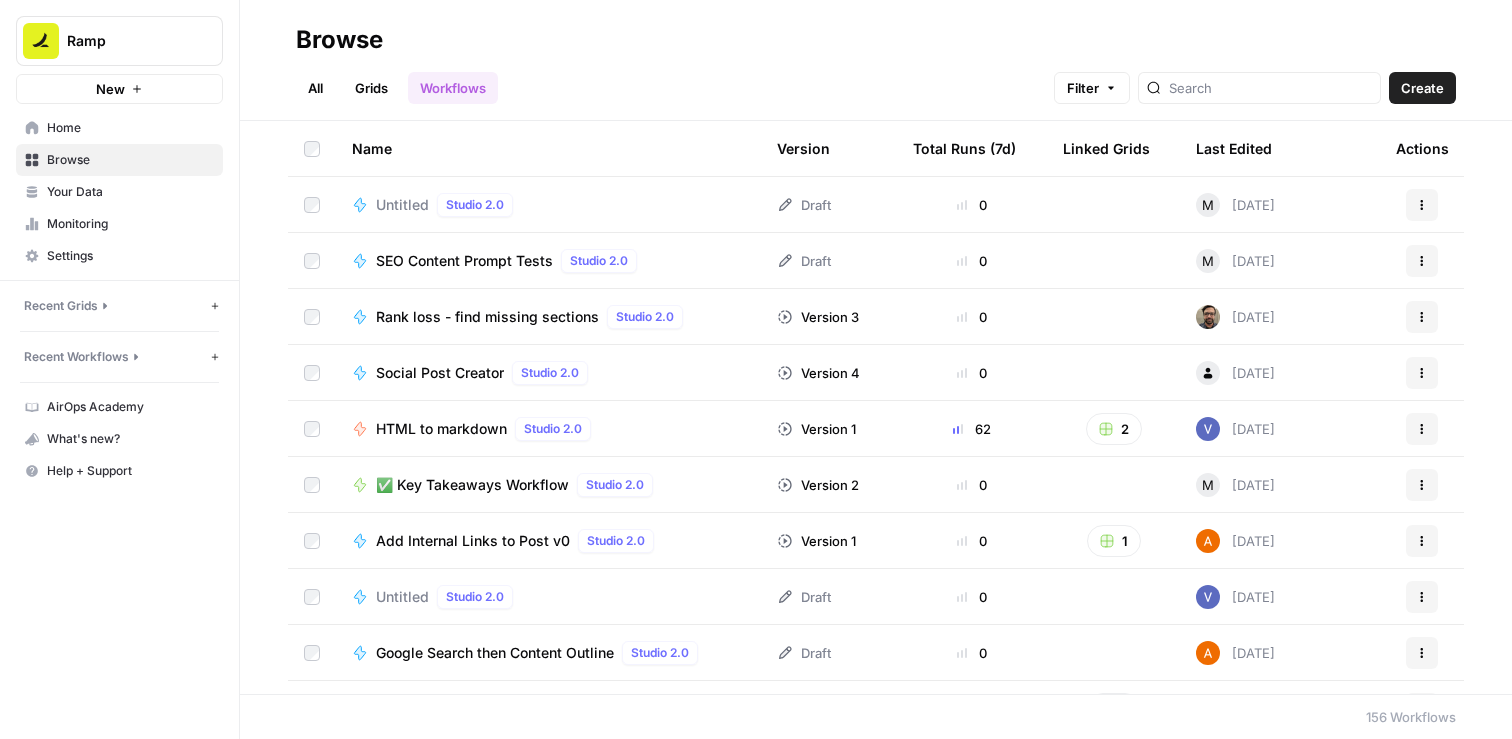 scroll, scrollTop: 0, scrollLeft: 0, axis: both 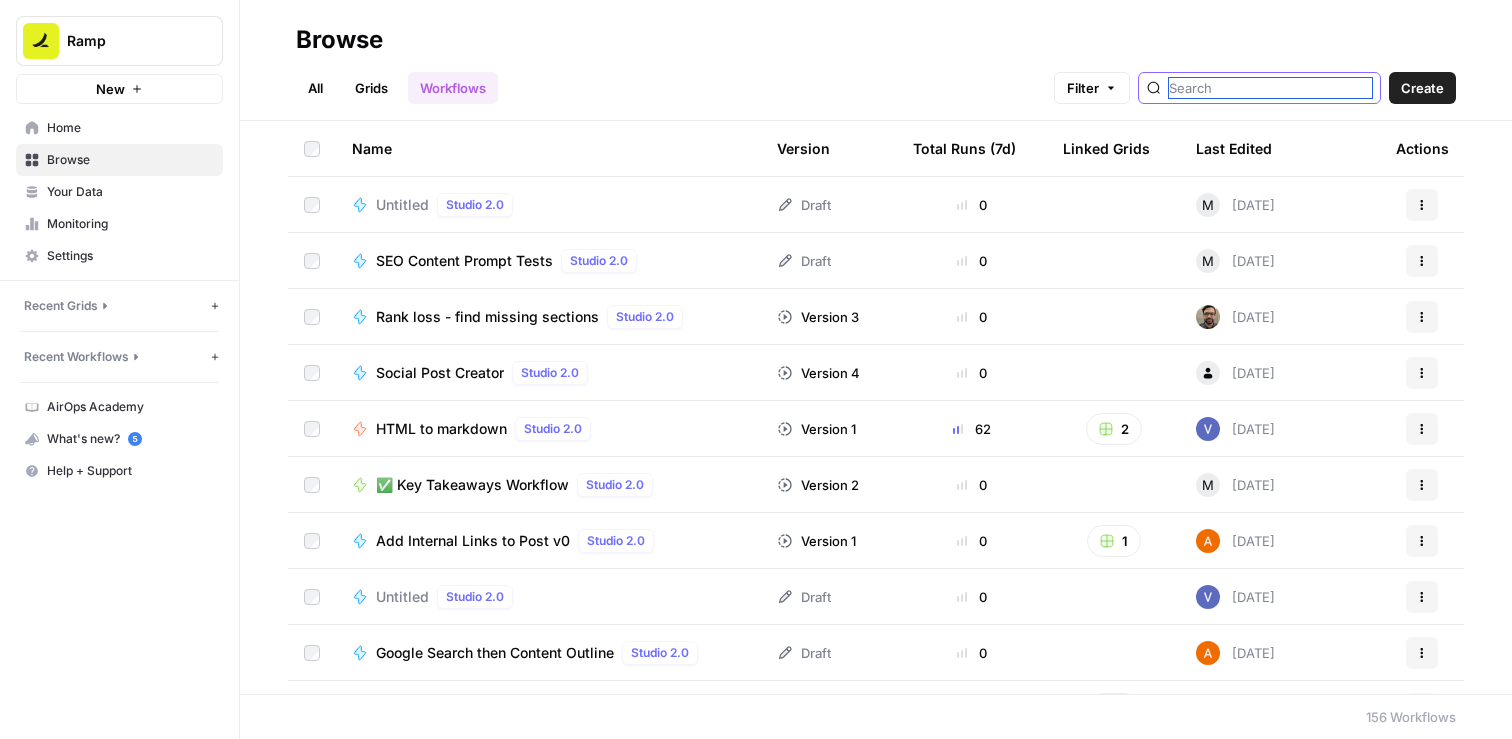 click at bounding box center [1270, 88] 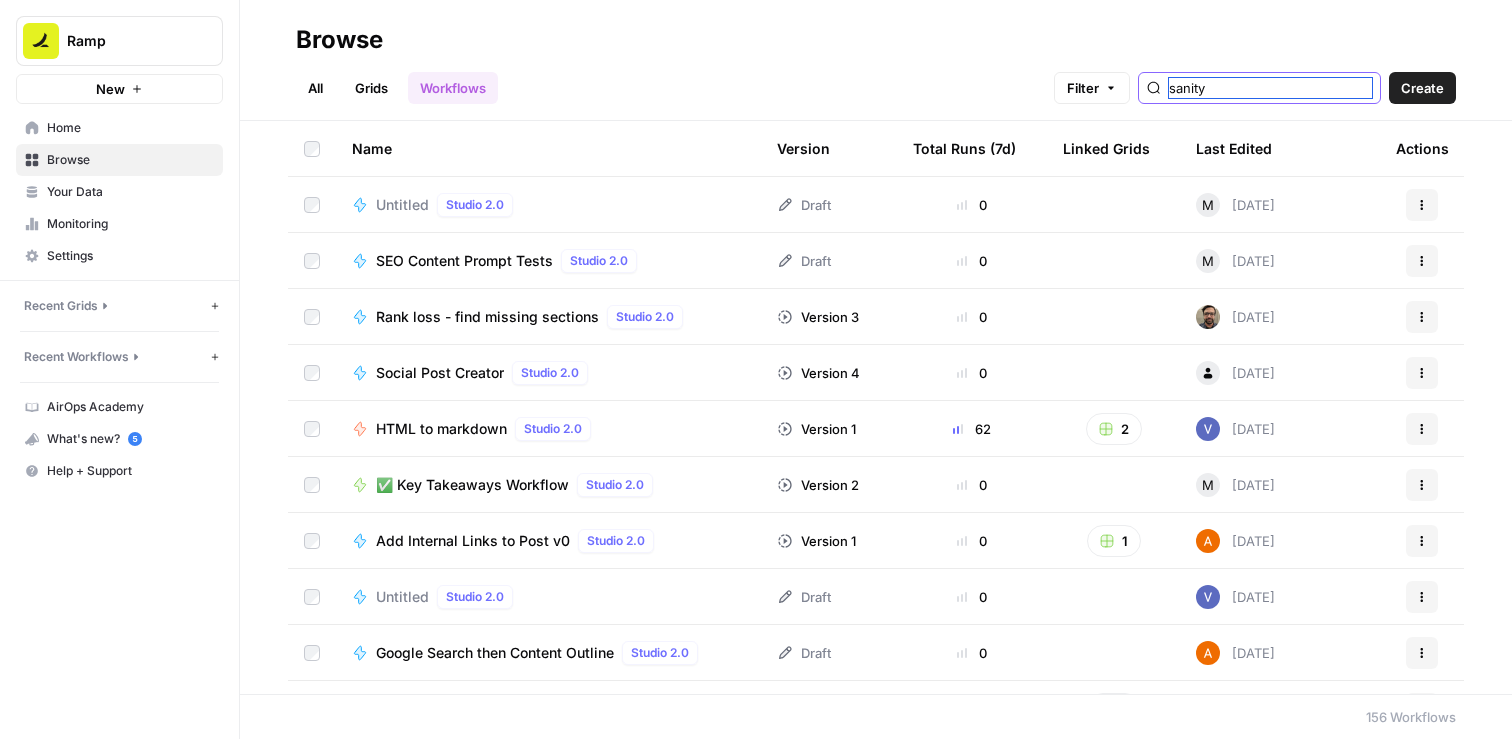 type on "sanity" 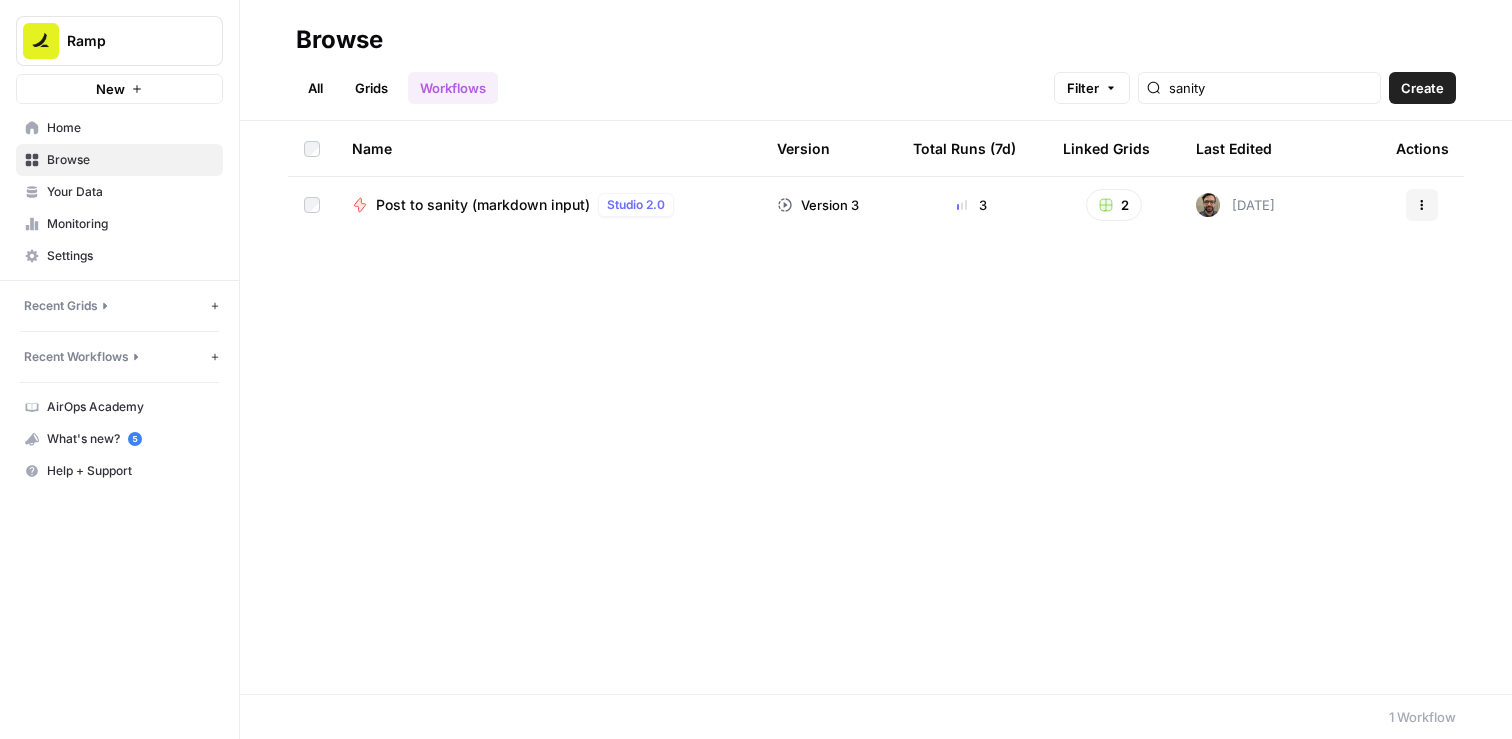 click on "Post to sanity (markdown input)" at bounding box center [483, 205] 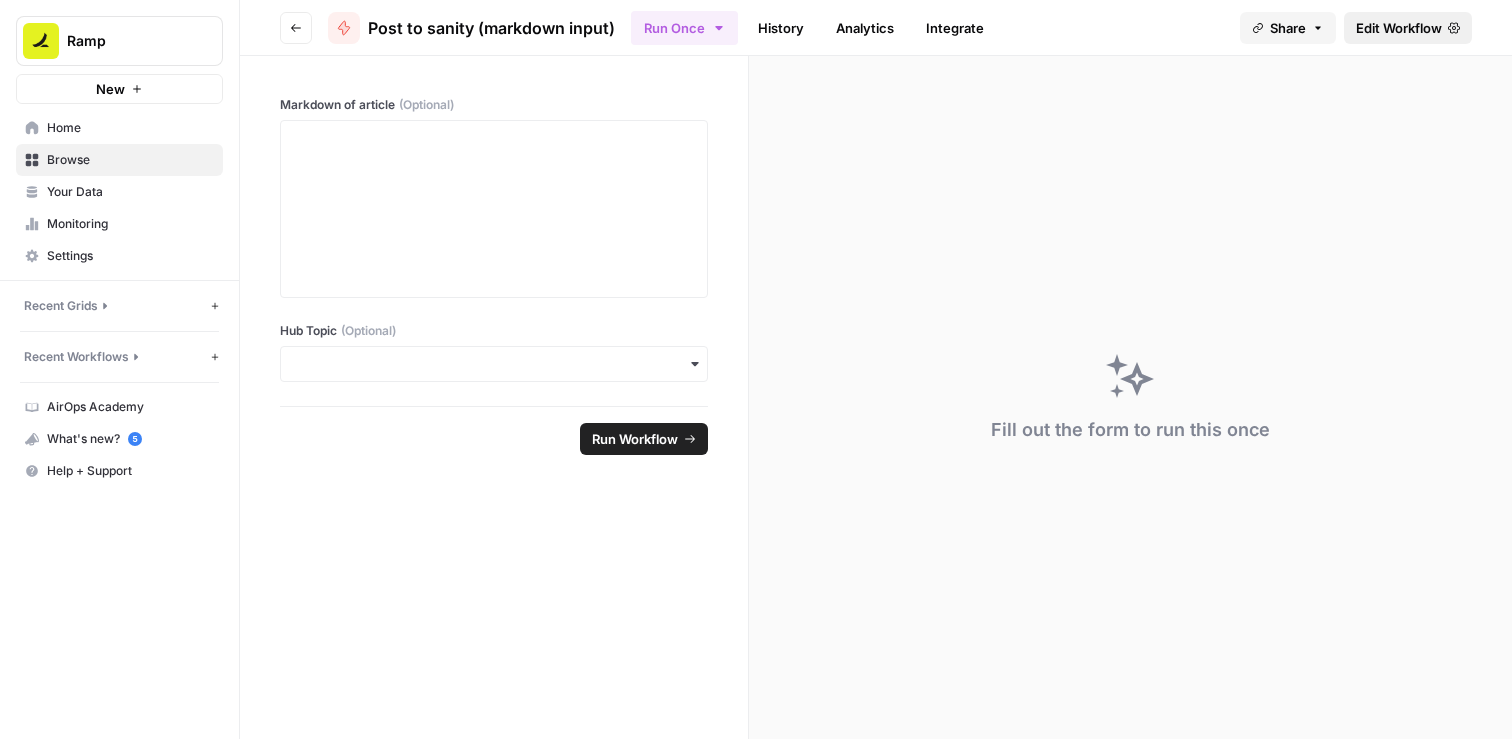 click on "Edit Workflow" at bounding box center (1399, 28) 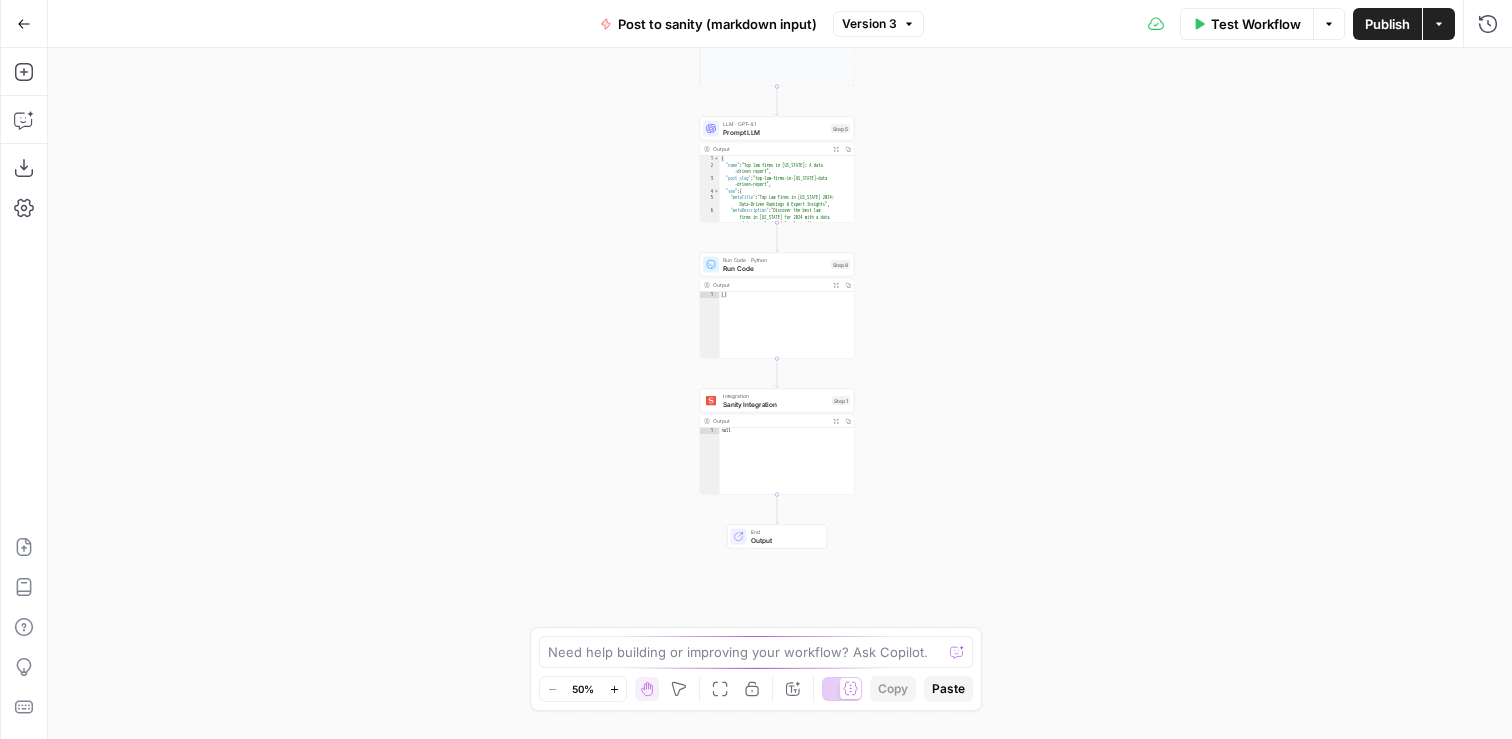drag, startPoint x: 902, startPoint y: 463, endPoint x: 898, endPoint y: 240, distance: 223.03587 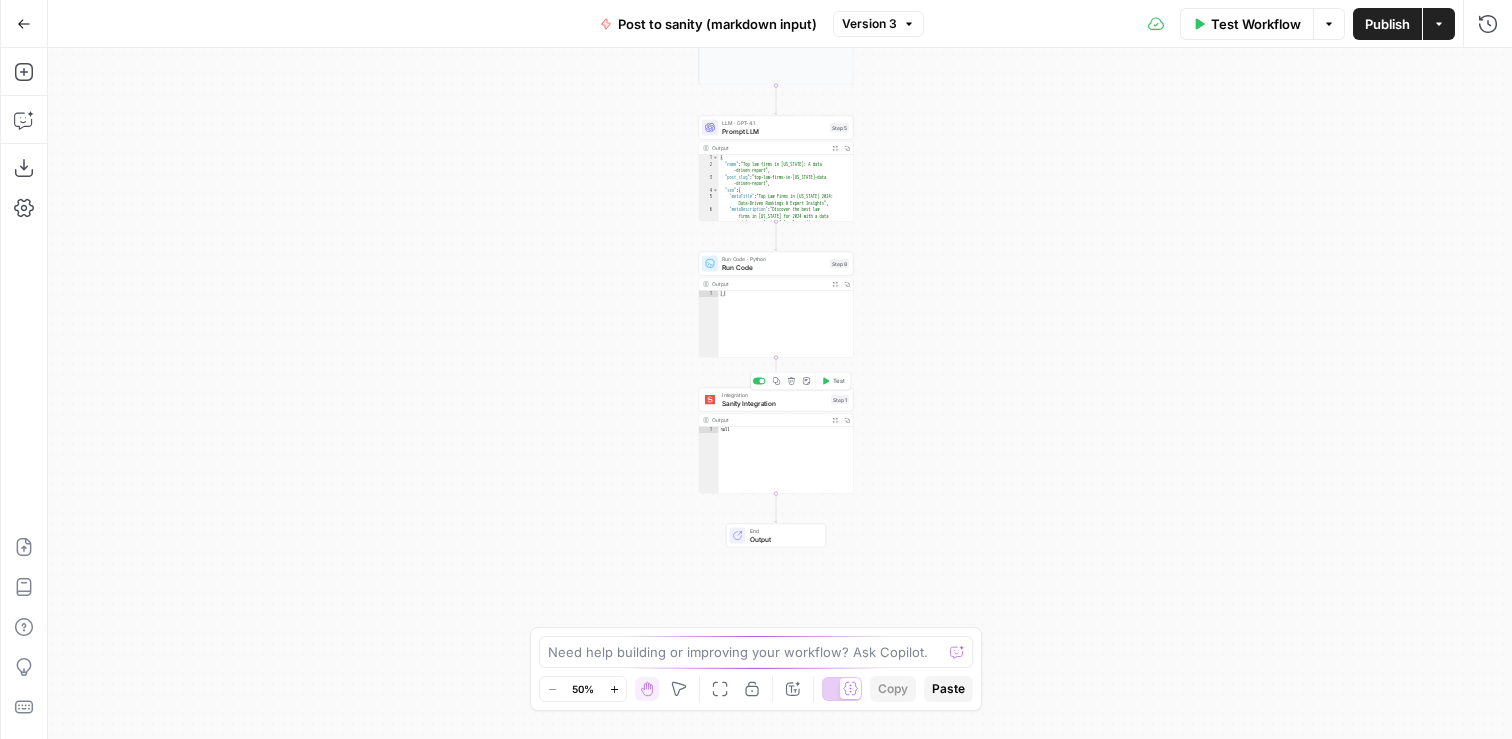 click on "Sanity Integration" at bounding box center [774, 403] 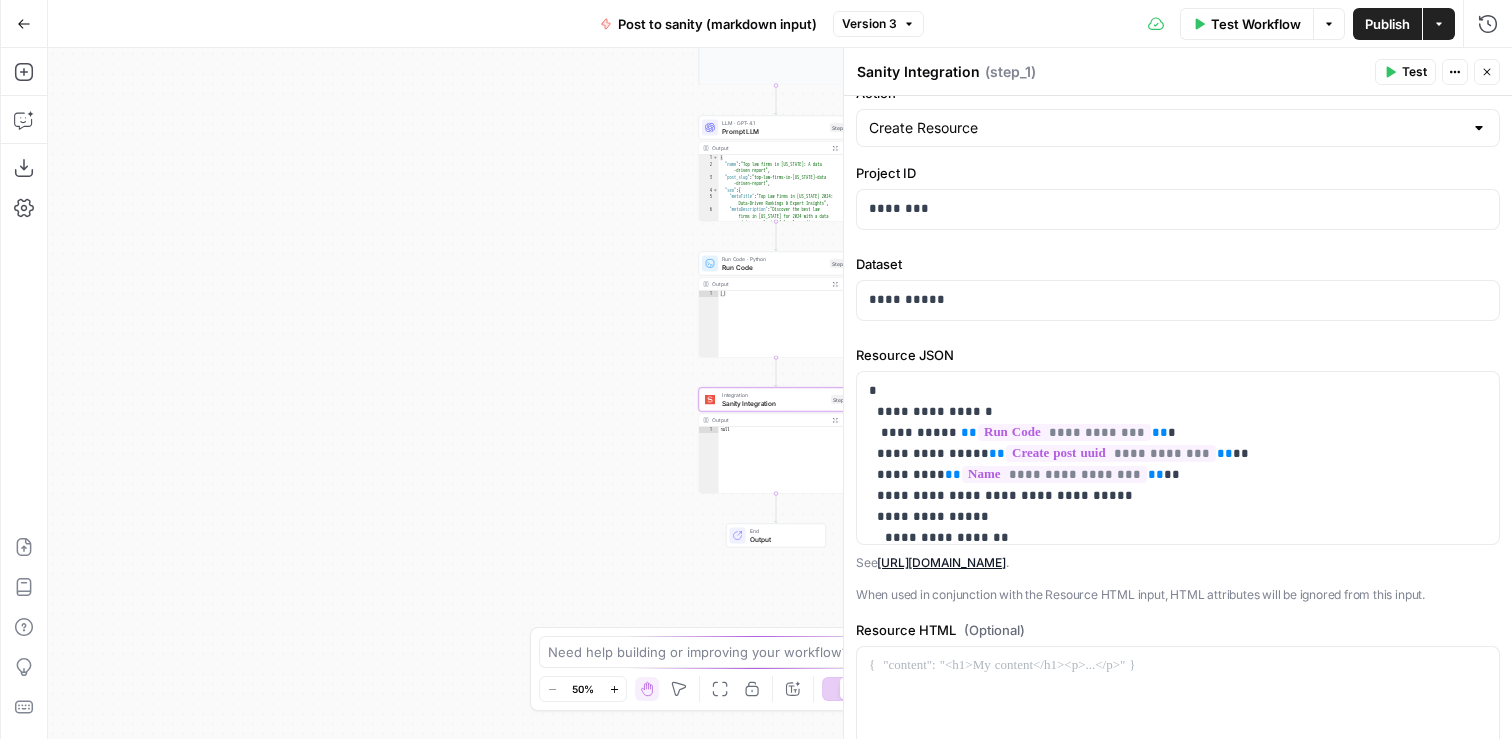 scroll, scrollTop: 239, scrollLeft: 0, axis: vertical 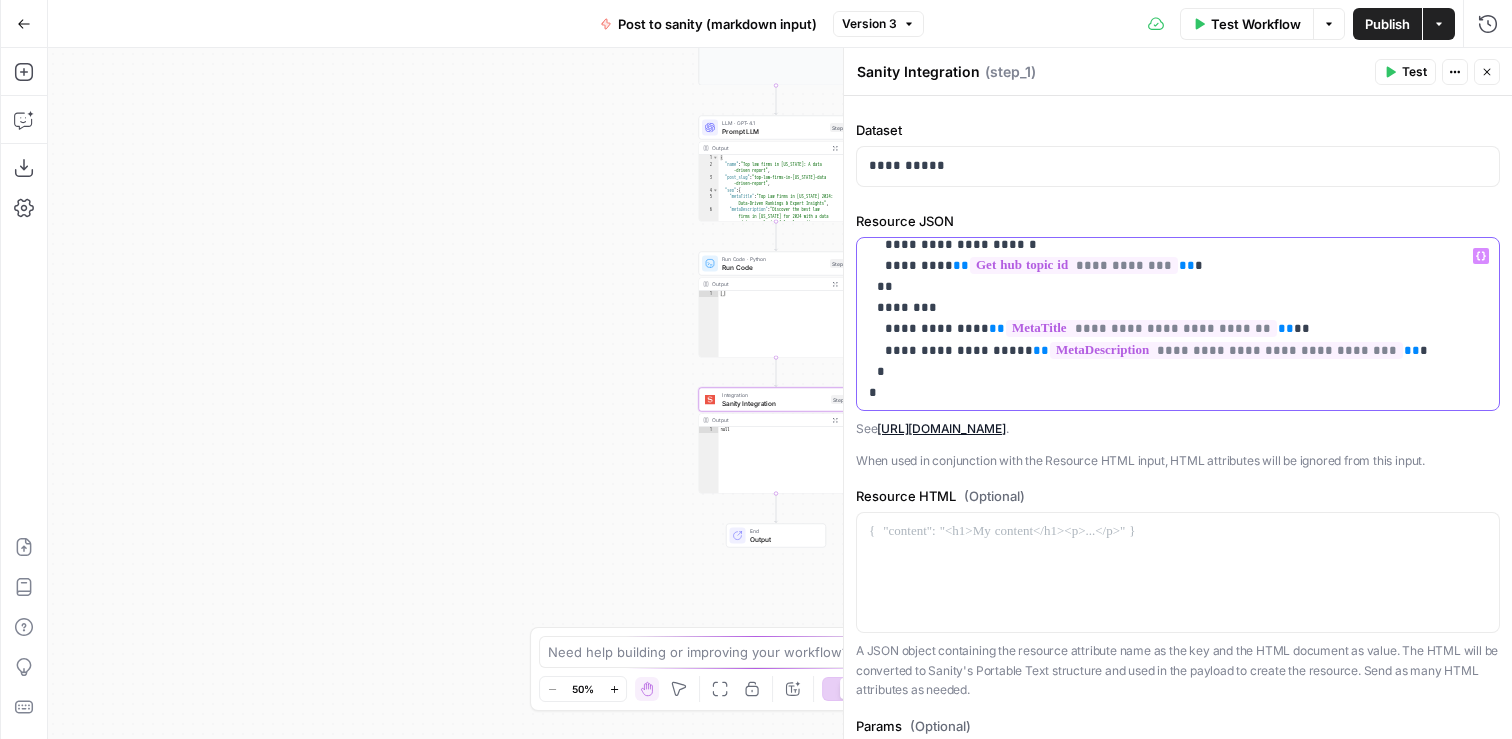 click on "**********" at bounding box center (1178, 118) 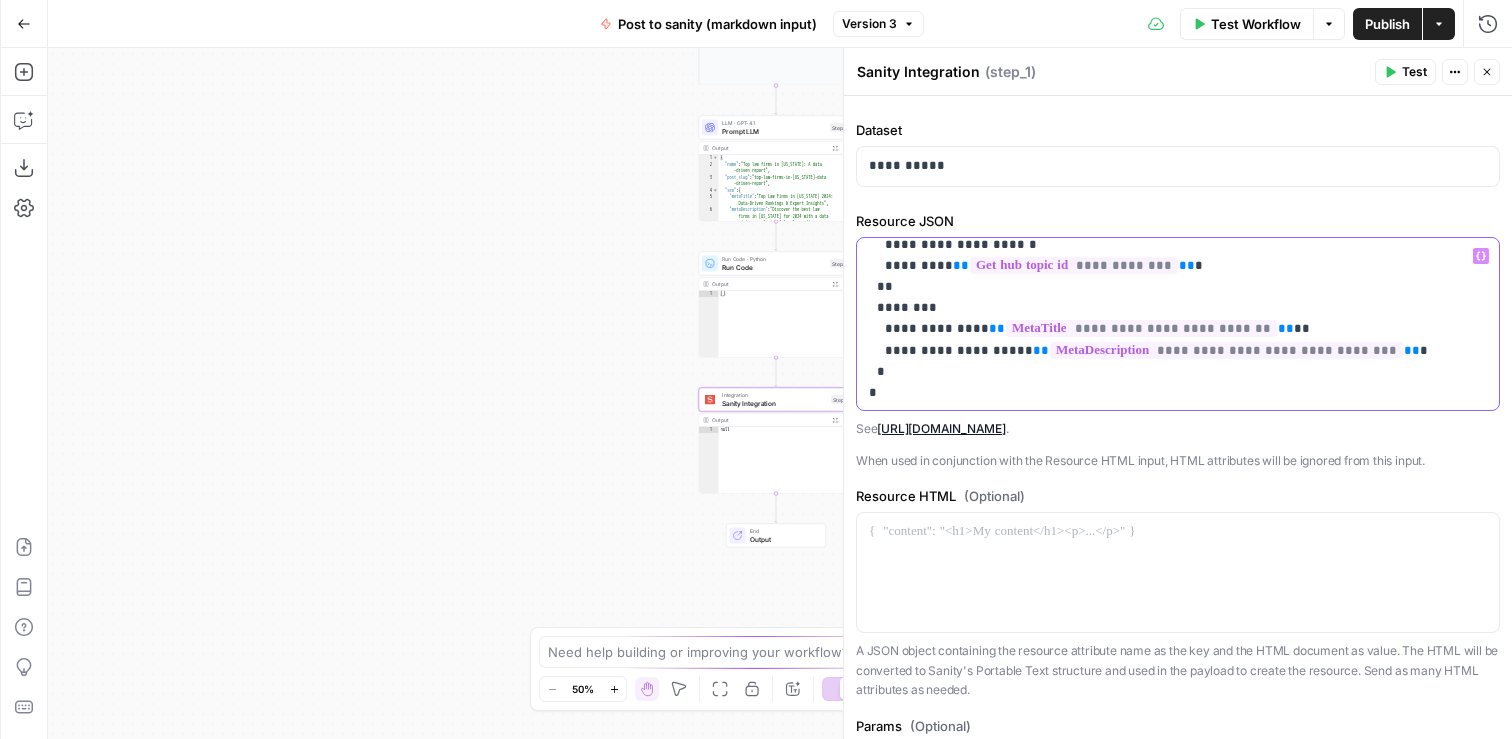 type 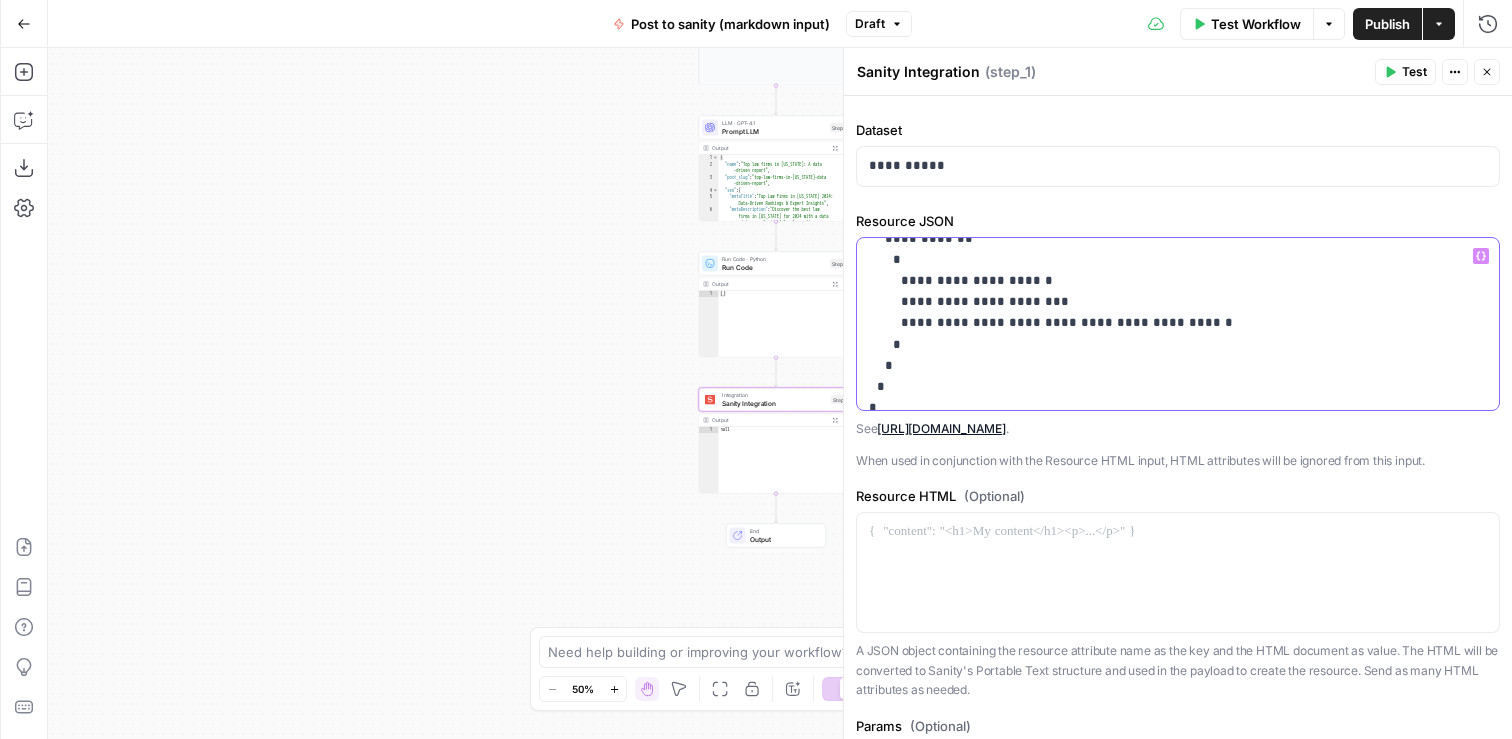 scroll, scrollTop: 604, scrollLeft: 0, axis: vertical 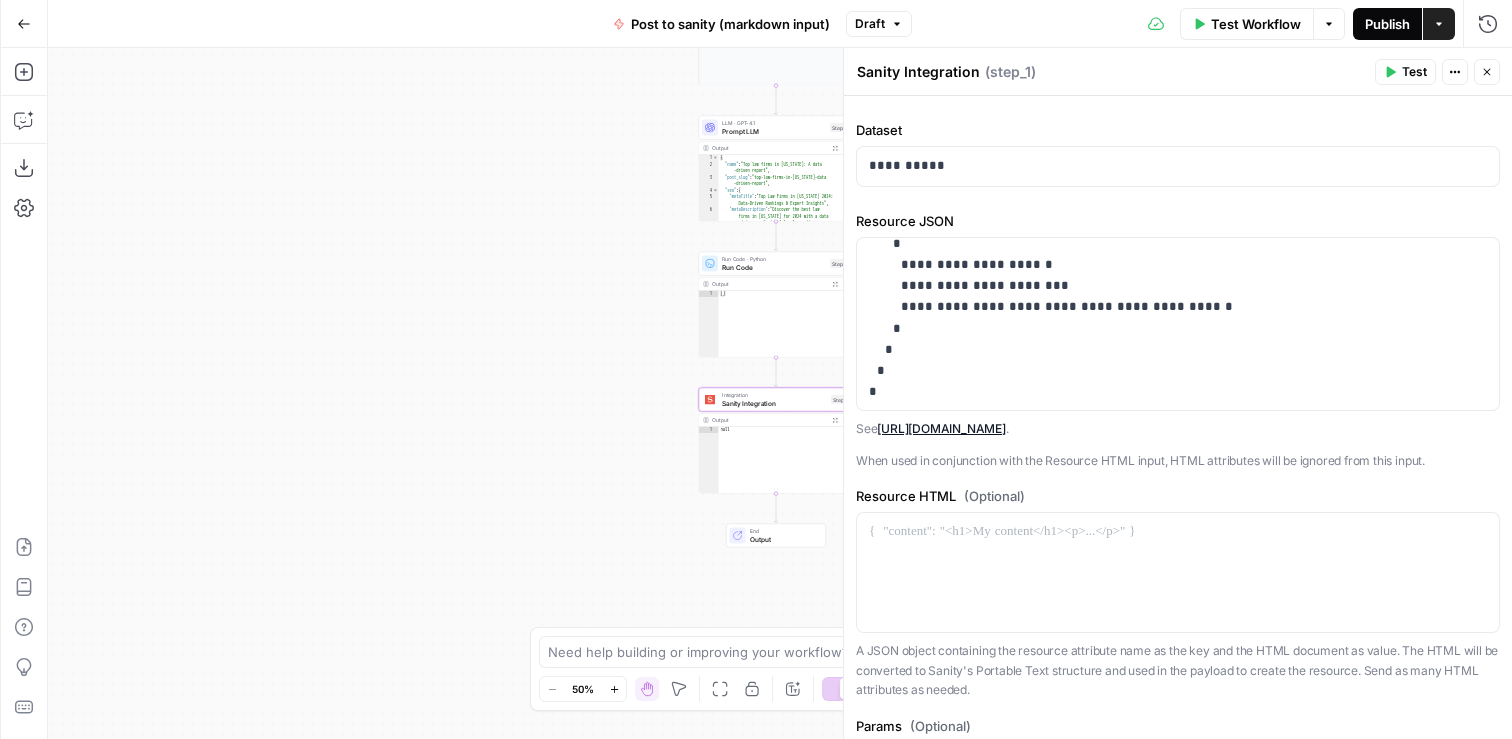 click on "Publish" at bounding box center [1387, 24] 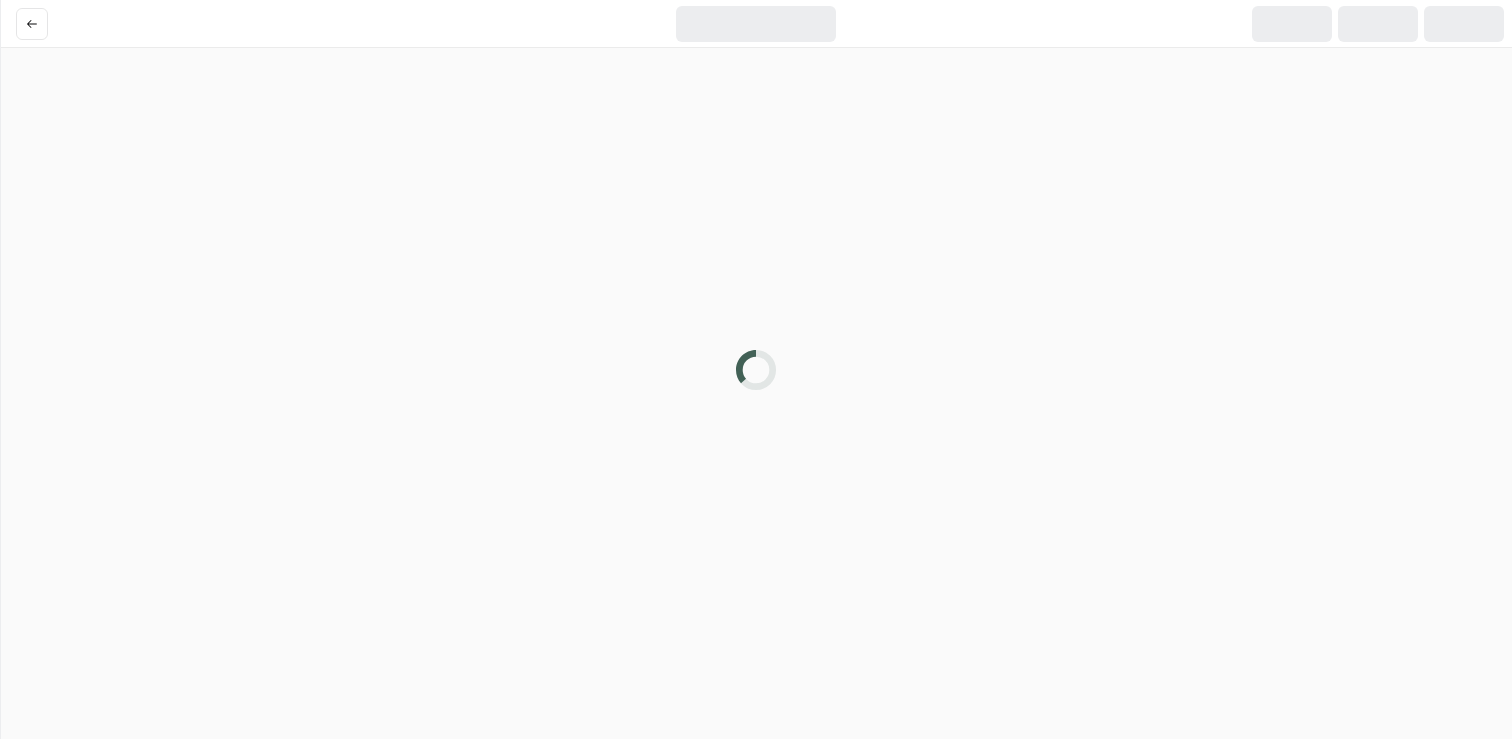 scroll, scrollTop: 0, scrollLeft: 0, axis: both 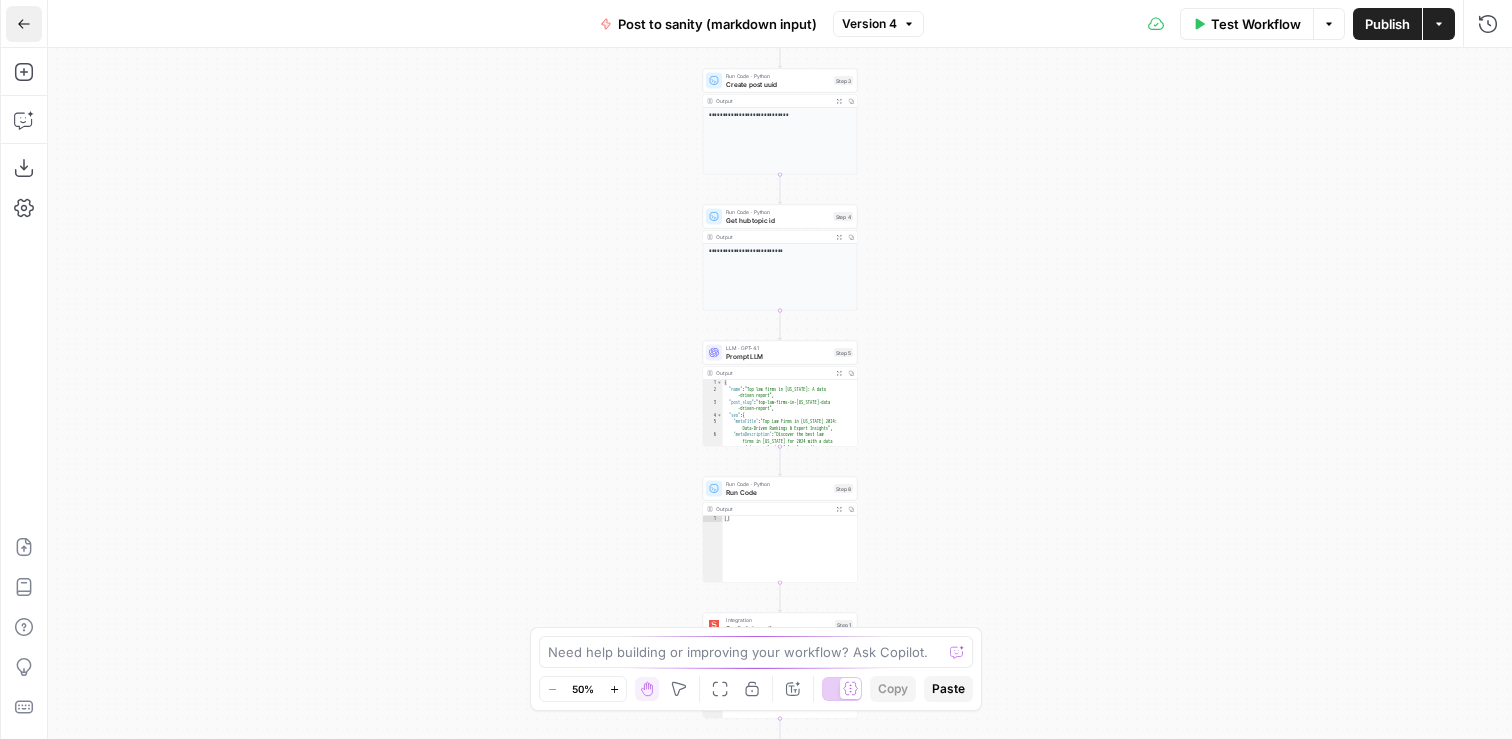 click 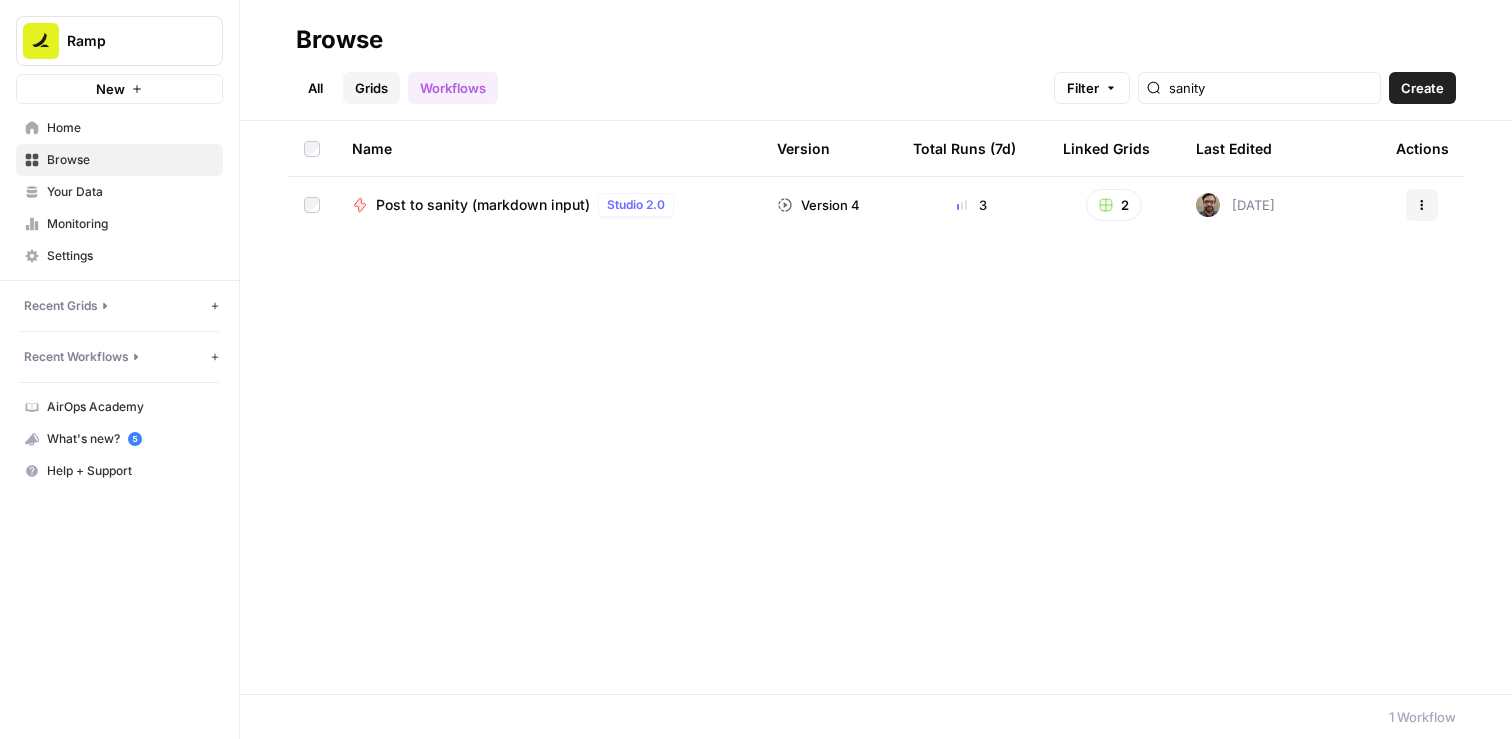 click on "Grids" at bounding box center (371, 88) 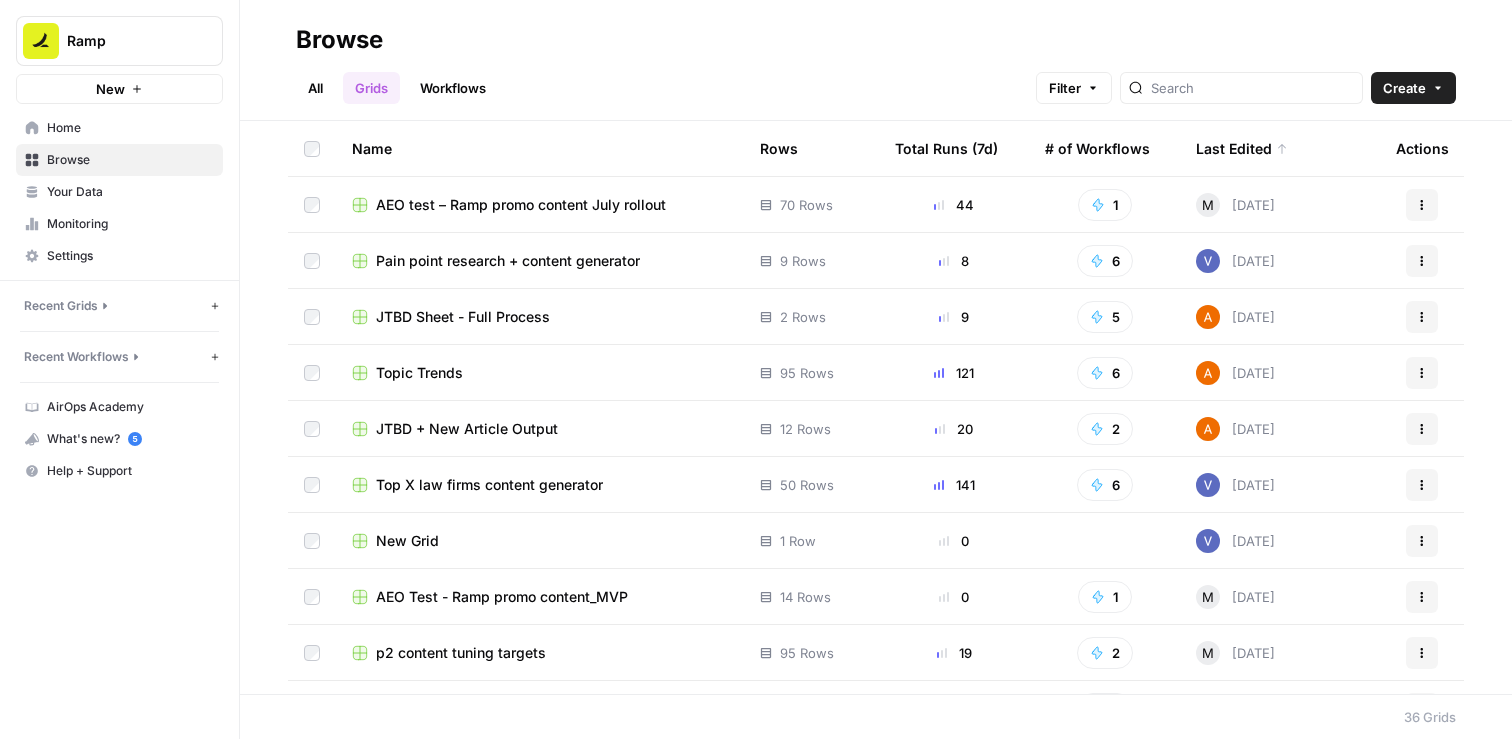 click on "Top X law firms content generator" at bounding box center [489, 485] 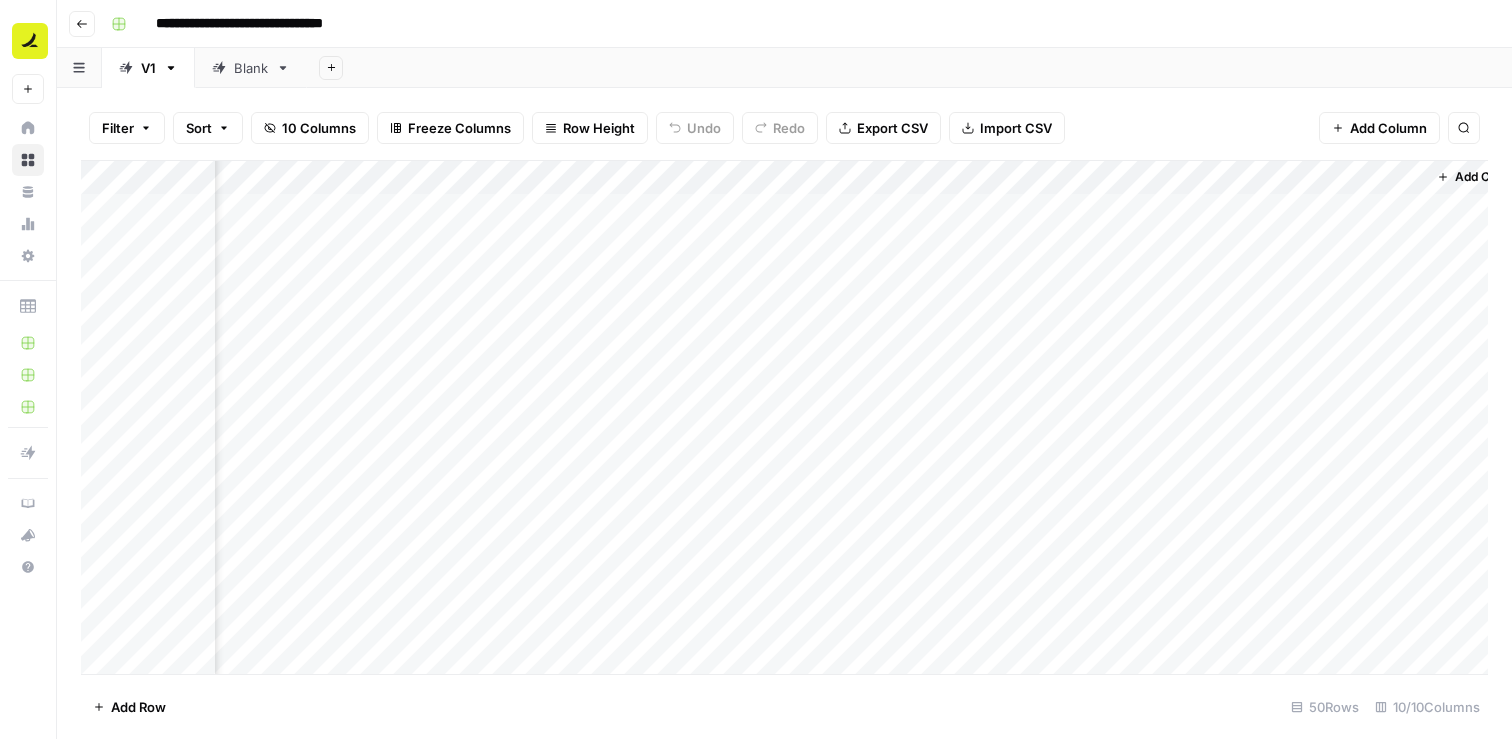 scroll, scrollTop: 0, scrollLeft: 525, axis: horizontal 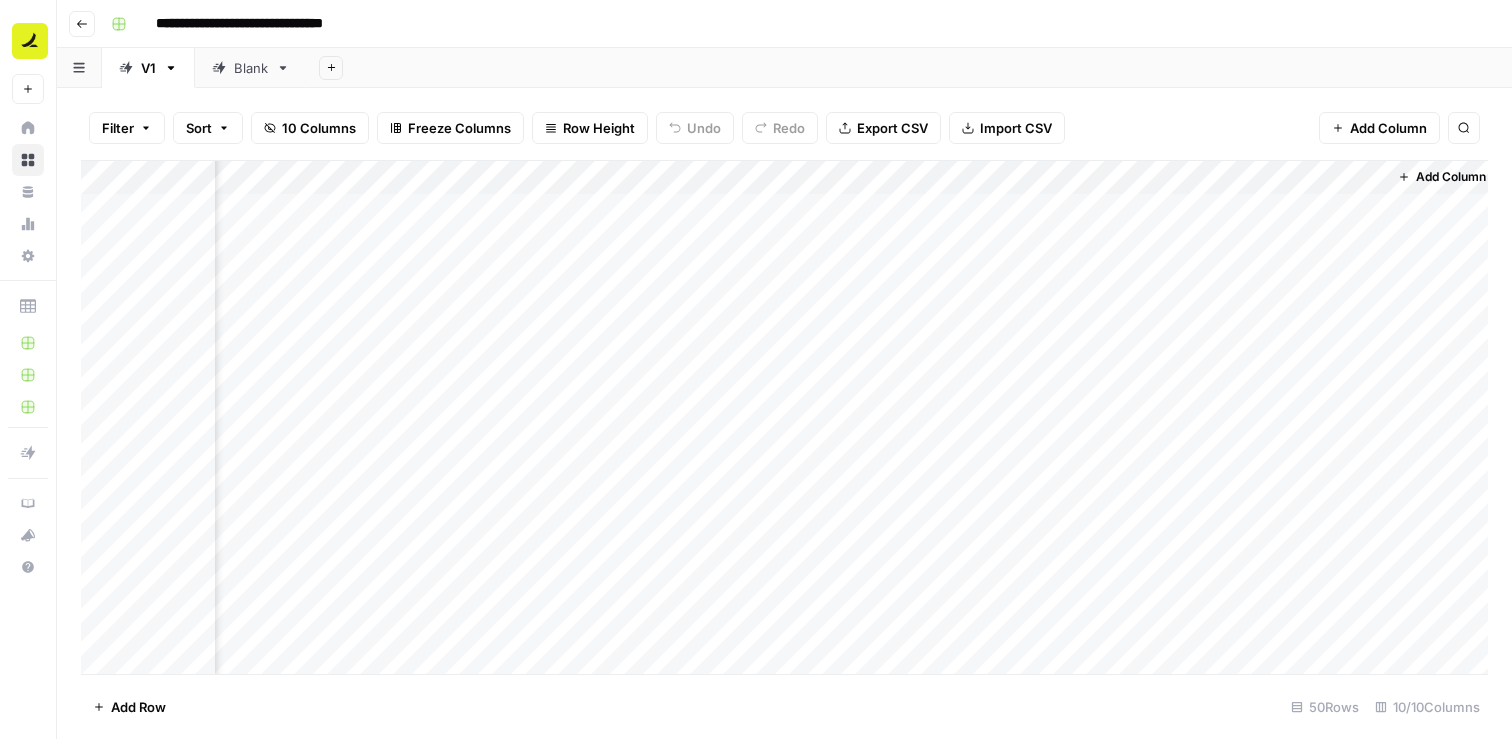 click on "Add Column" at bounding box center [784, 417] 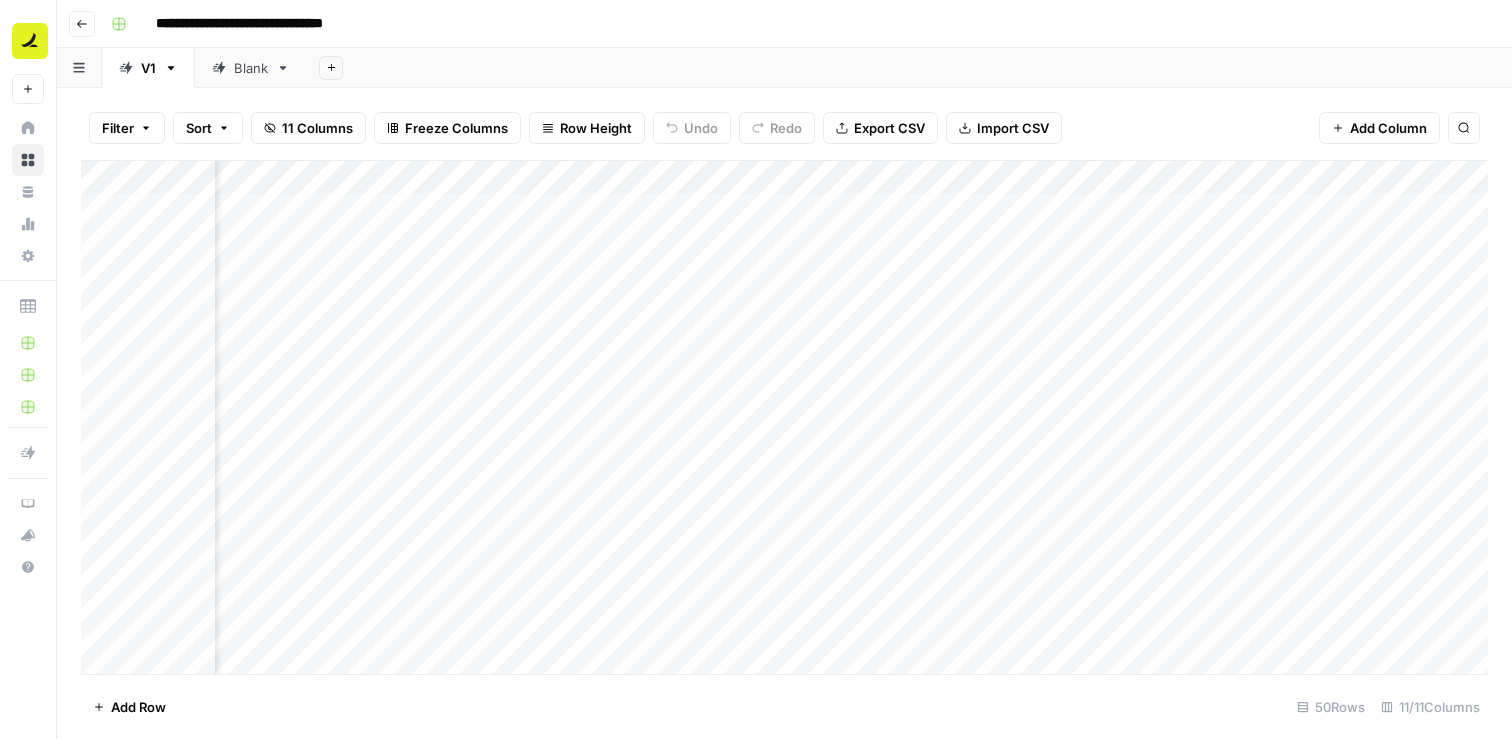 scroll, scrollTop: 0, scrollLeft: 715, axis: horizontal 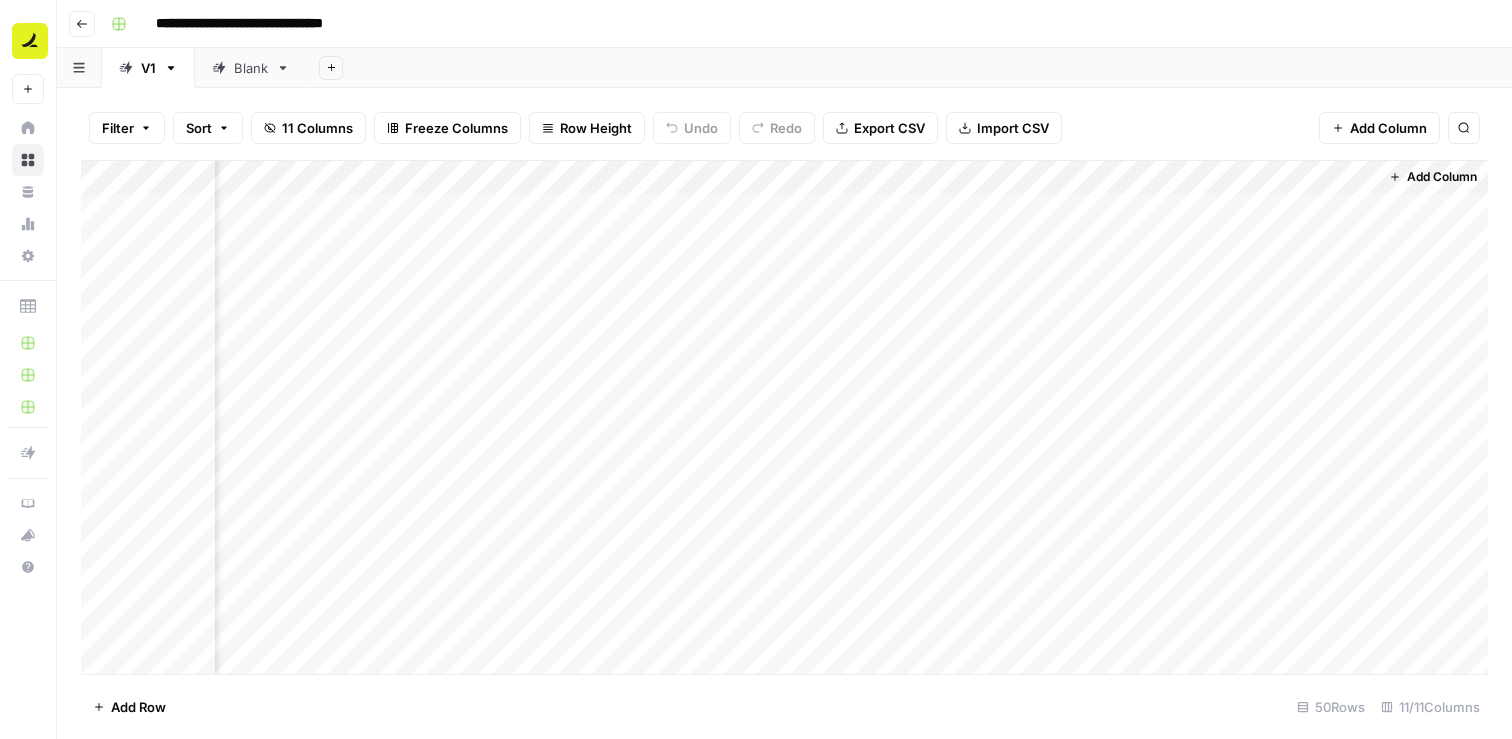 click on "Add Column" at bounding box center (784, 417) 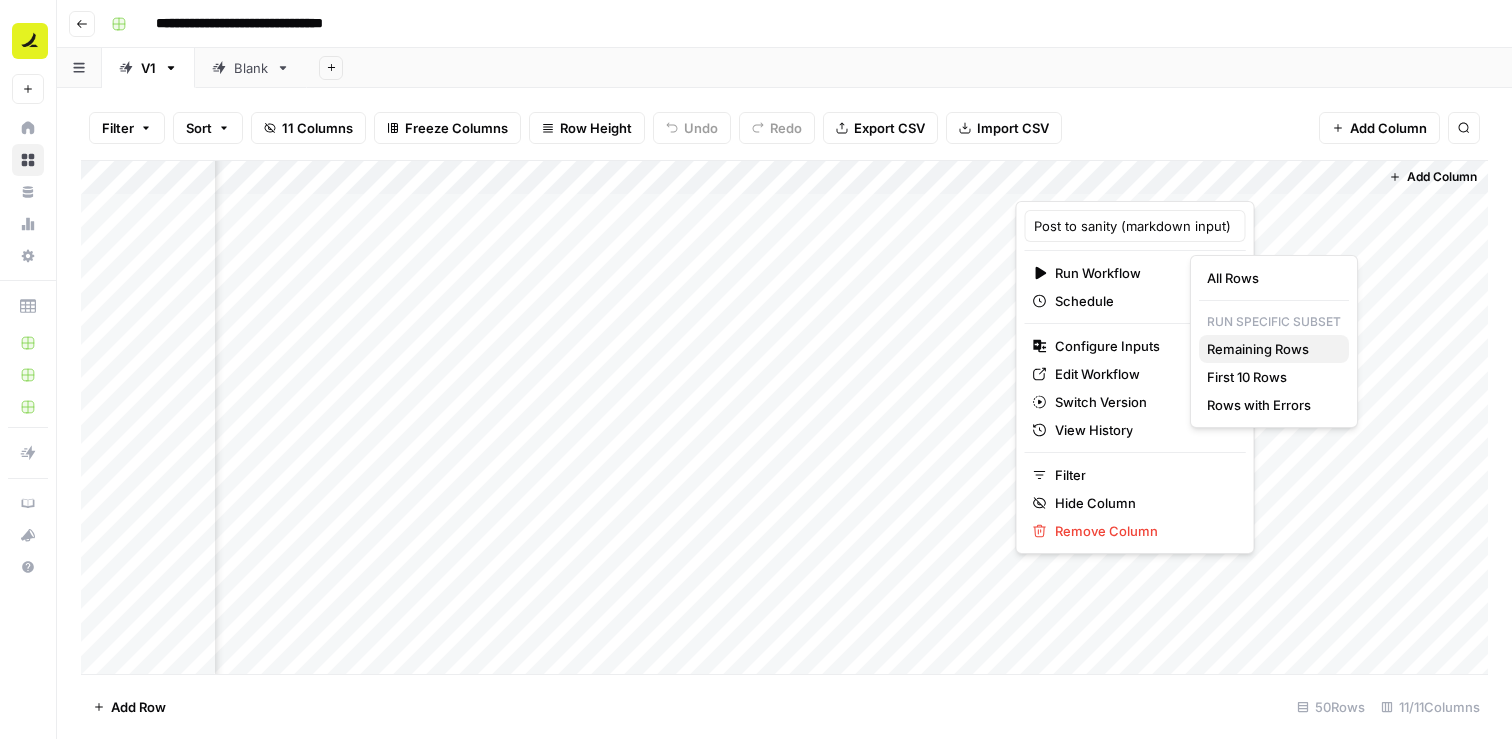 click on "Remaining Rows" at bounding box center [1258, 349] 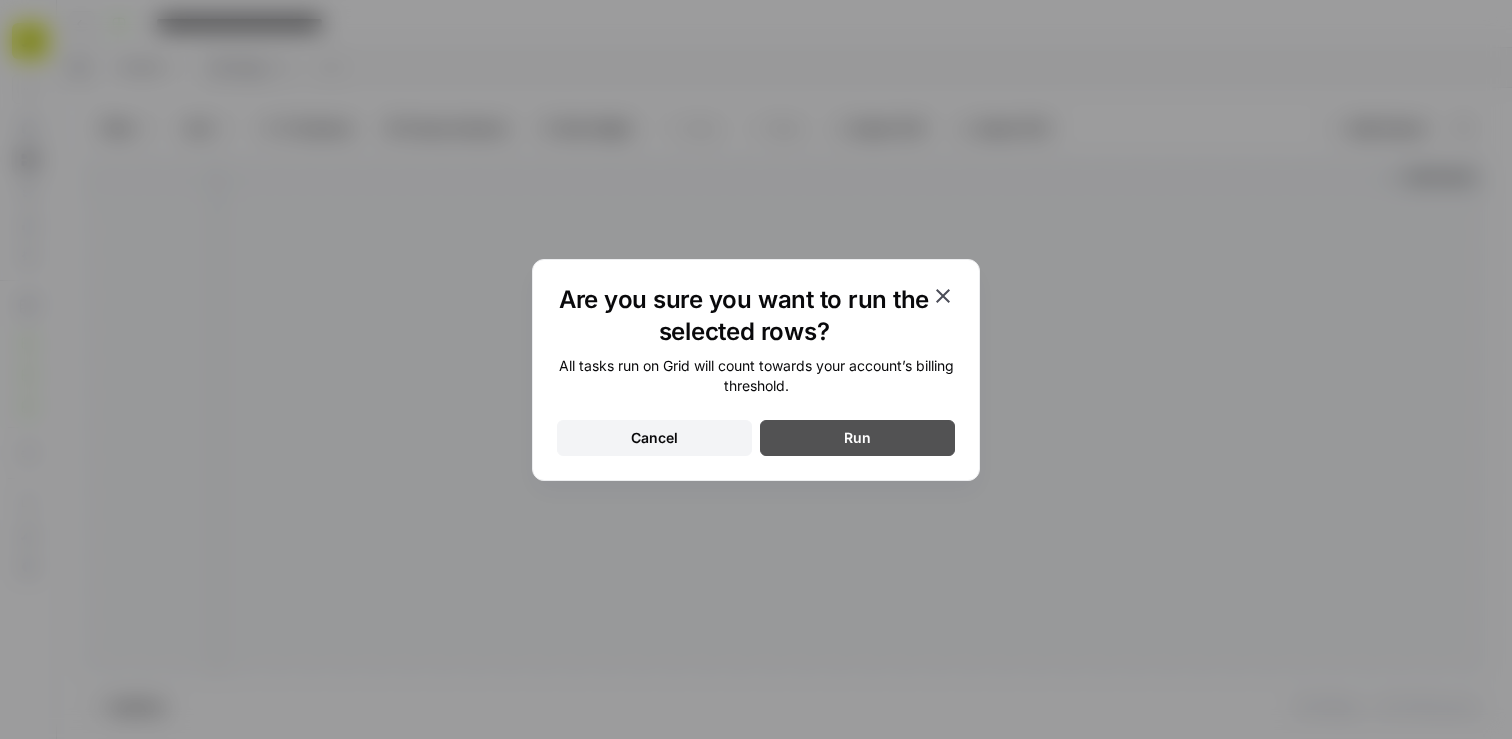 click on "Run" at bounding box center [857, 438] 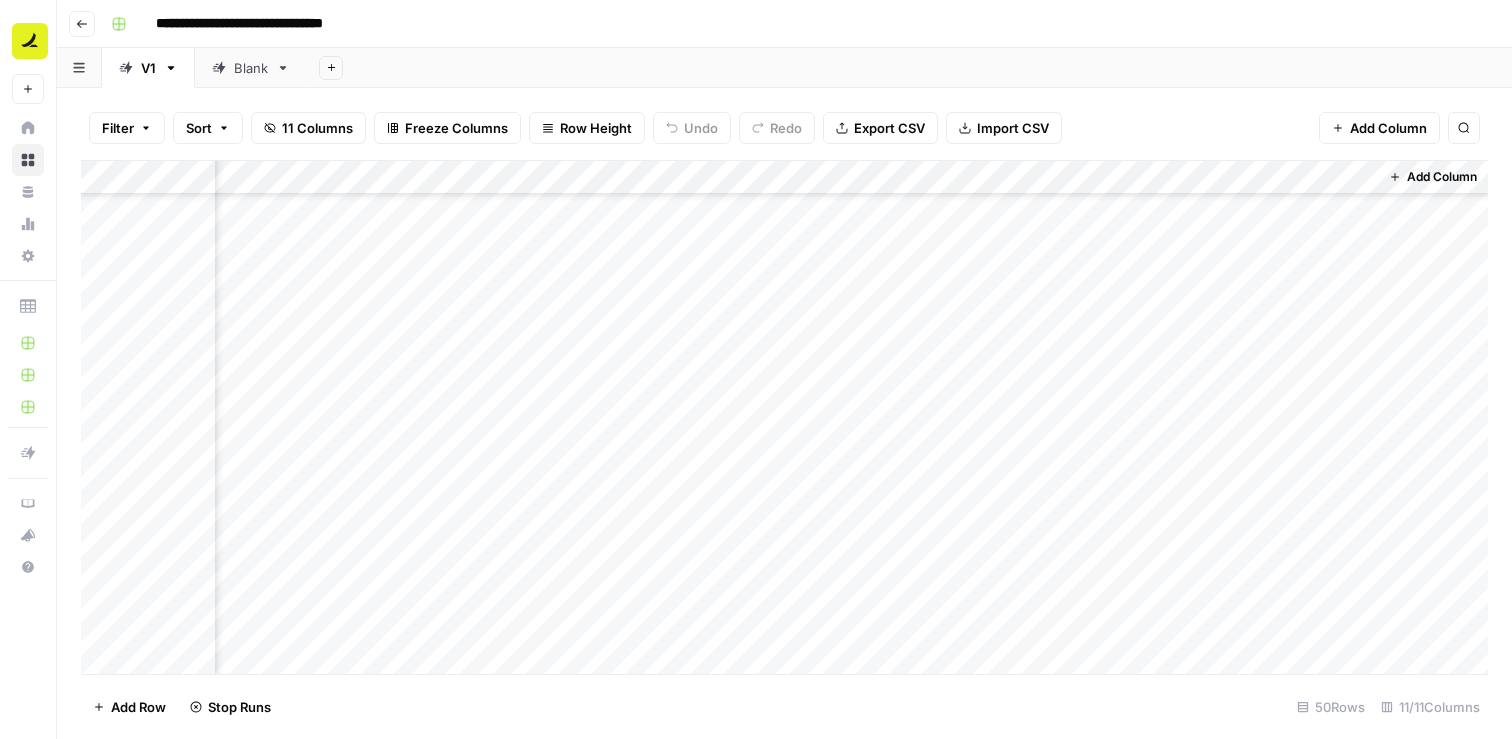 scroll, scrollTop: 1253, scrollLeft: 715, axis: both 